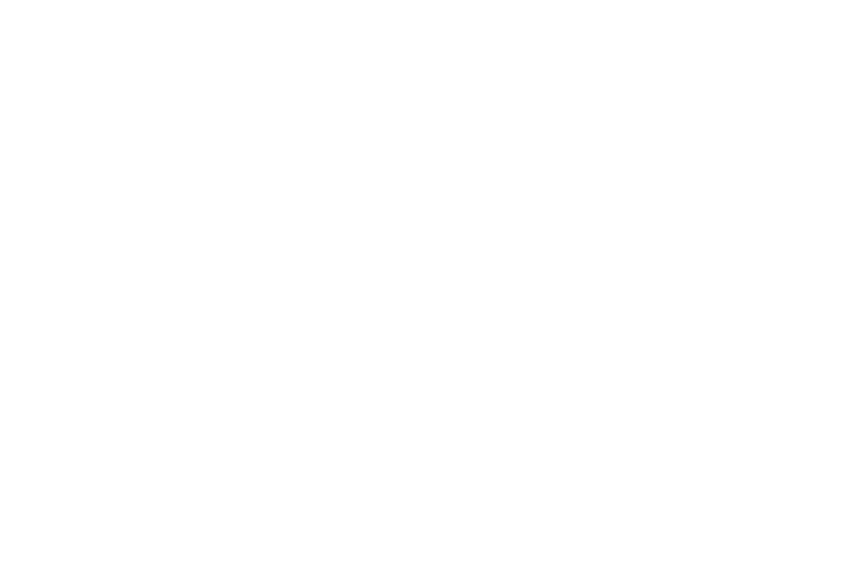 scroll, scrollTop: 0, scrollLeft: 0, axis: both 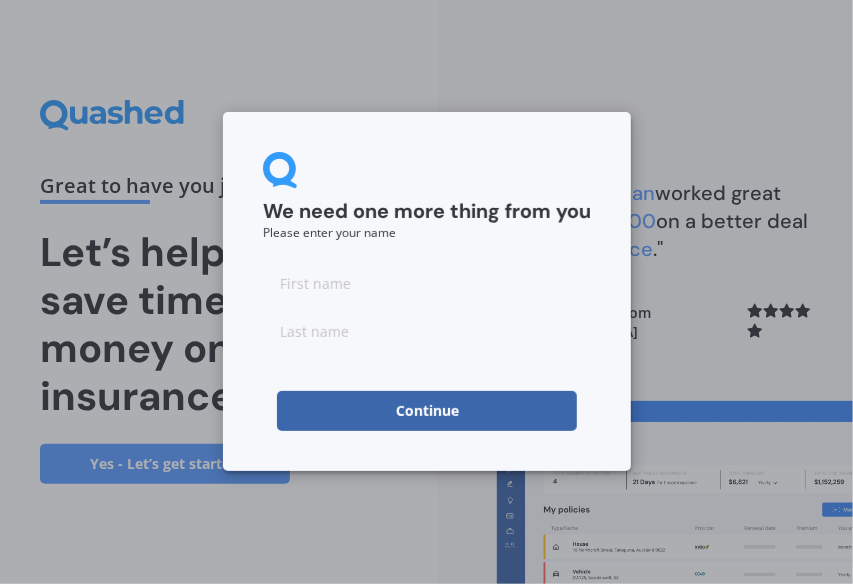 click at bounding box center (427, 283) 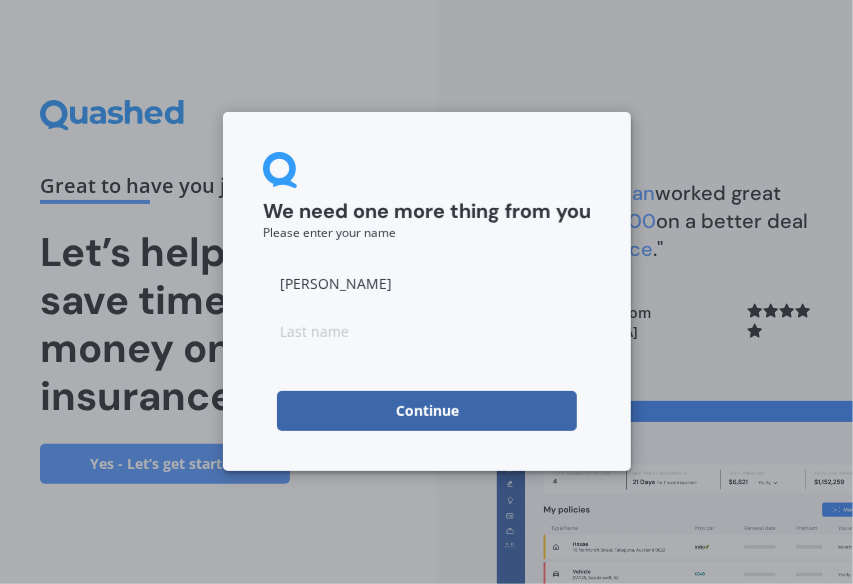 type on "[PERSON_NAME]" 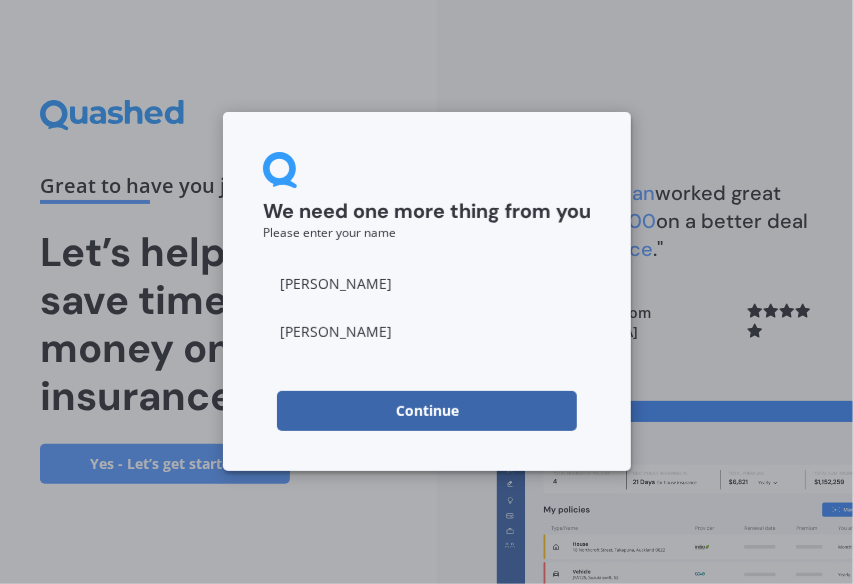 type on "[PERSON_NAME]" 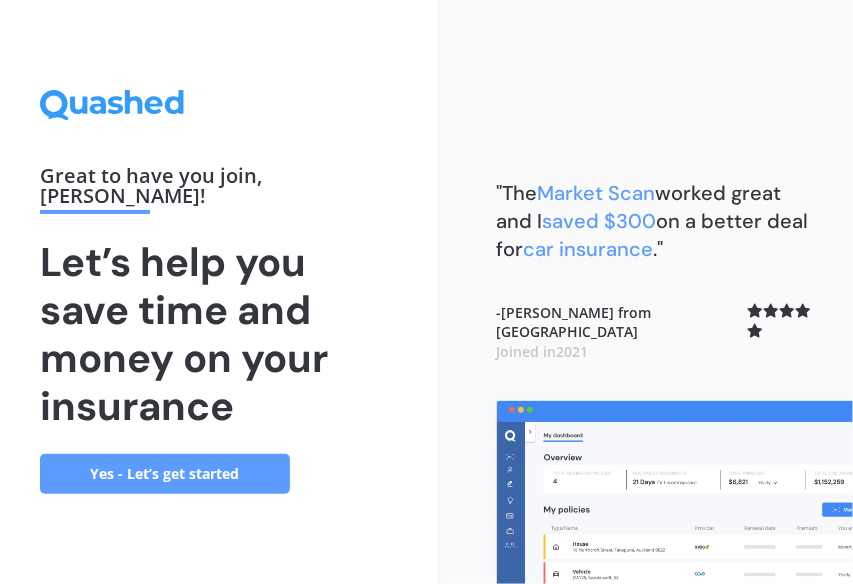 click on "Yes - Let’s get started" at bounding box center (165, 474) 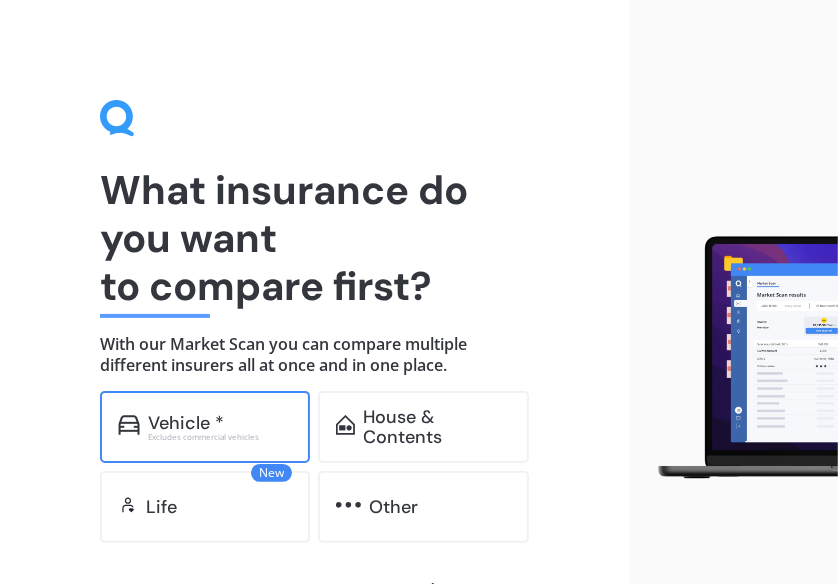 click on "Vehicle *" at bounding box center [186, 423] 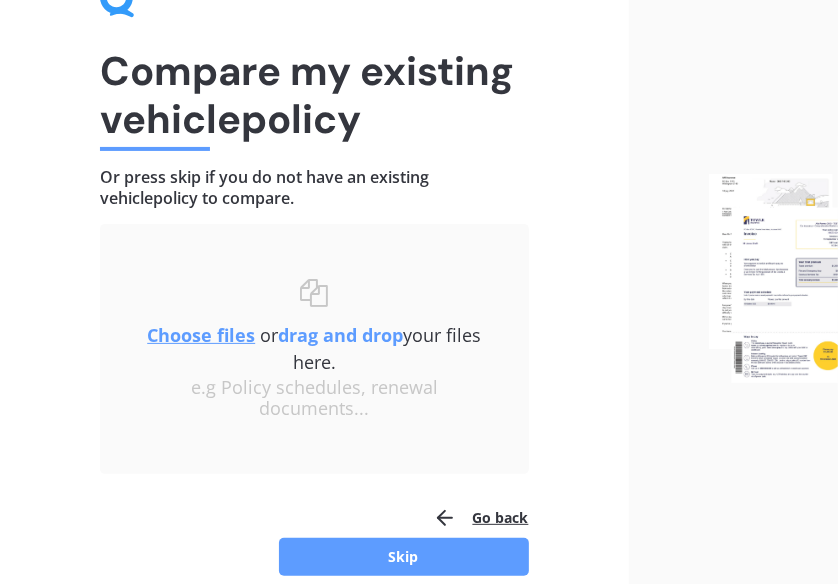 scroll, scrollTop: 132, scrollLeft: 0, axis: vertical 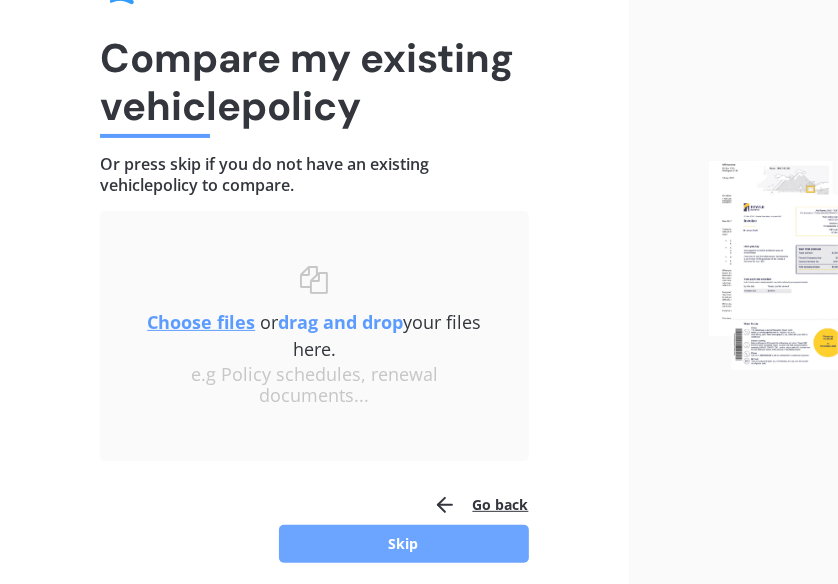 click on "Skip" at bounding box center (404, 544) 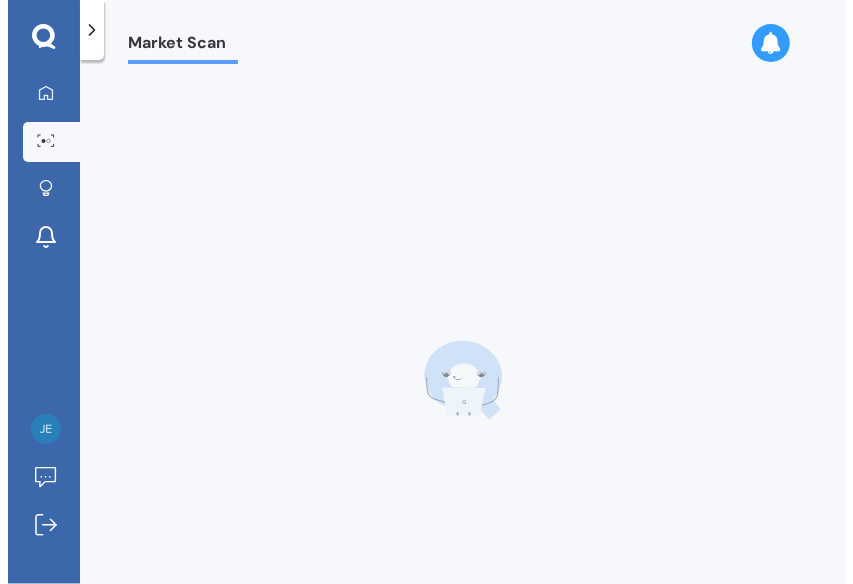 scroll, scrollTop: 0, scrollLeft: 0, axis: both 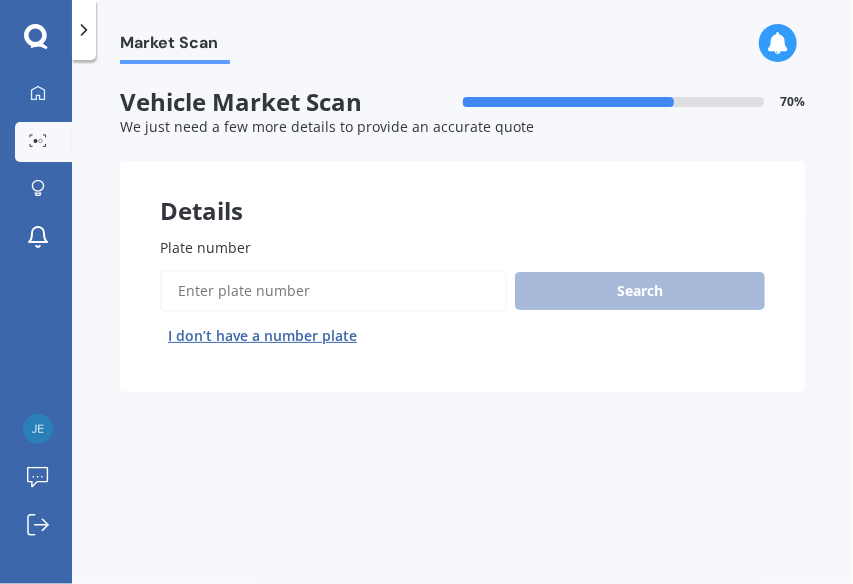 click on "Plate number" at bounding box center [333, 291] 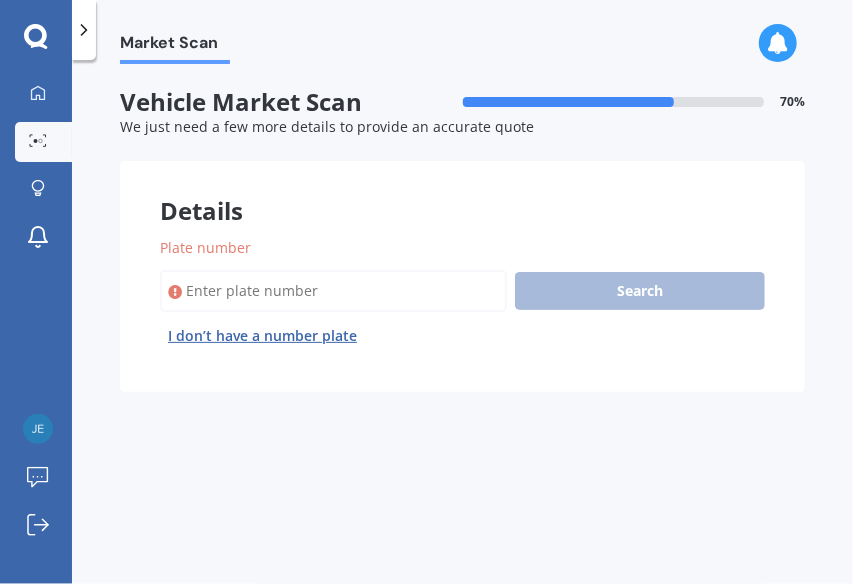 click on "Plate number" at bounding box center (205, 247) 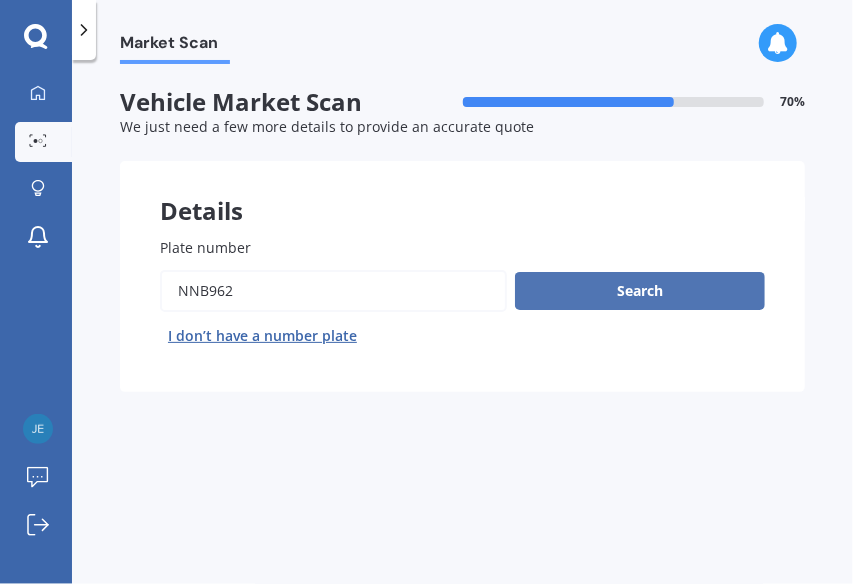 type on "NNB962" 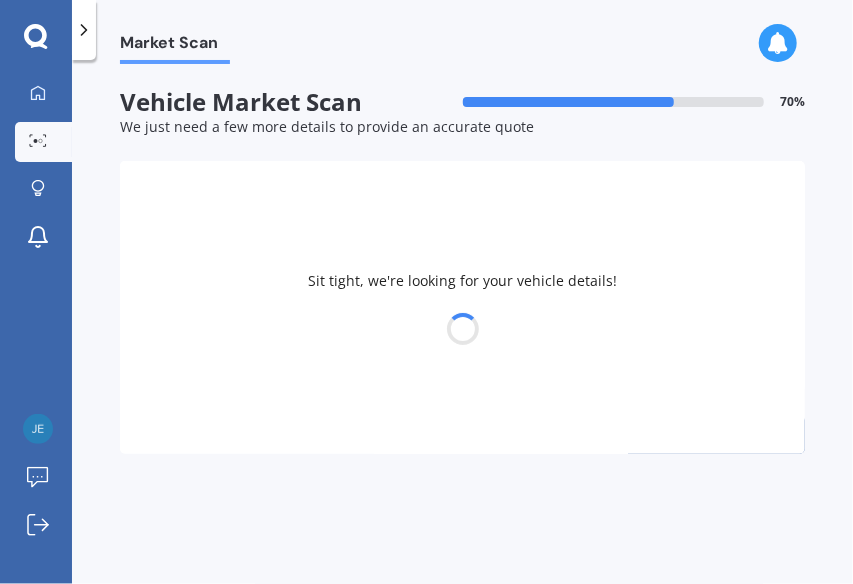 select on "AUDI" 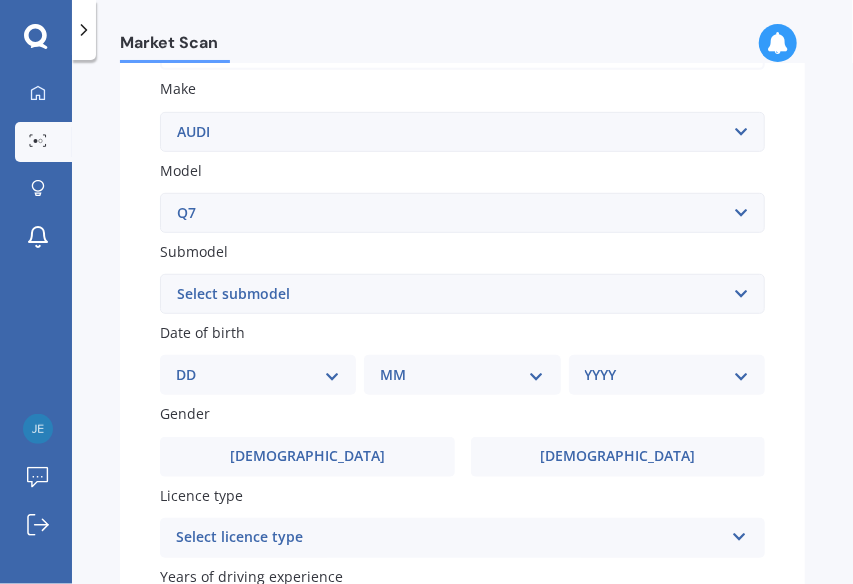 scroll, scrollTop: 366, scrollLeft: 0, axis: vertical 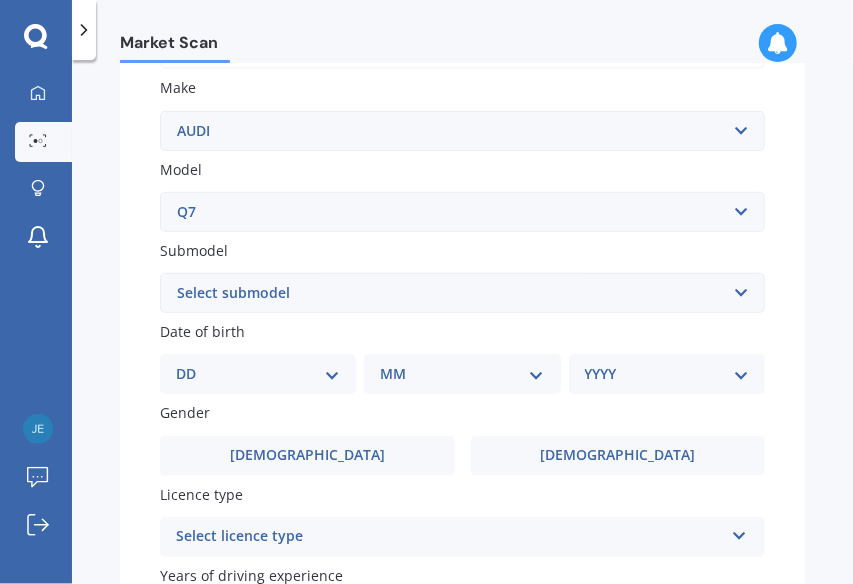 click on "Select submodel 3.0 TDI Quattro 3.6 V6 4.2 TDI 4.2 V8 6.0 V12 e-Tron FSI Quattro SQ7 QUATTRO 4.0DT Stationwagon 3.0L" at bounding box center (462, 293) 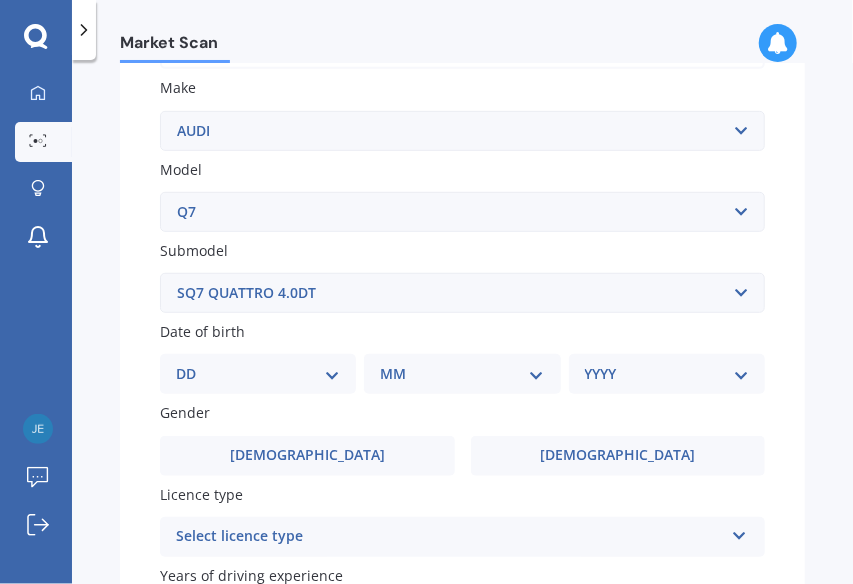 click on "Select submodel 3.0 TDI Quattro 3.6 V6 4.2 TDI 4.2 V8 6.0 V12 e-Tron FSI Quattro SQ7 QUATTRO 4.0DT Stationwagon 3.0L" at bounding box center [462, 293] 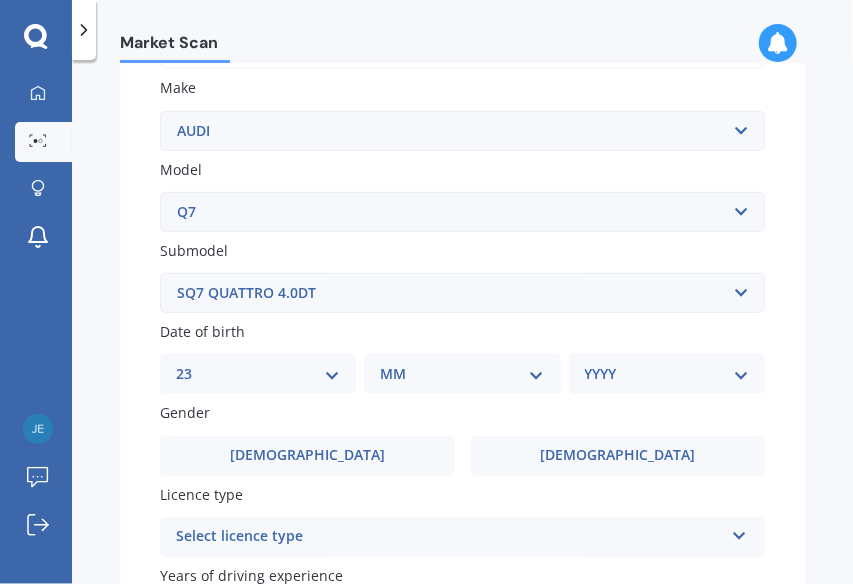 click on "DD 01 02 03 04 05 06 07 08 09 10 11 12 13 14 15 16 17 18 19 20 21 22 23 24 25 26 27 28 29 30 31" at bounding box center (258, 374) 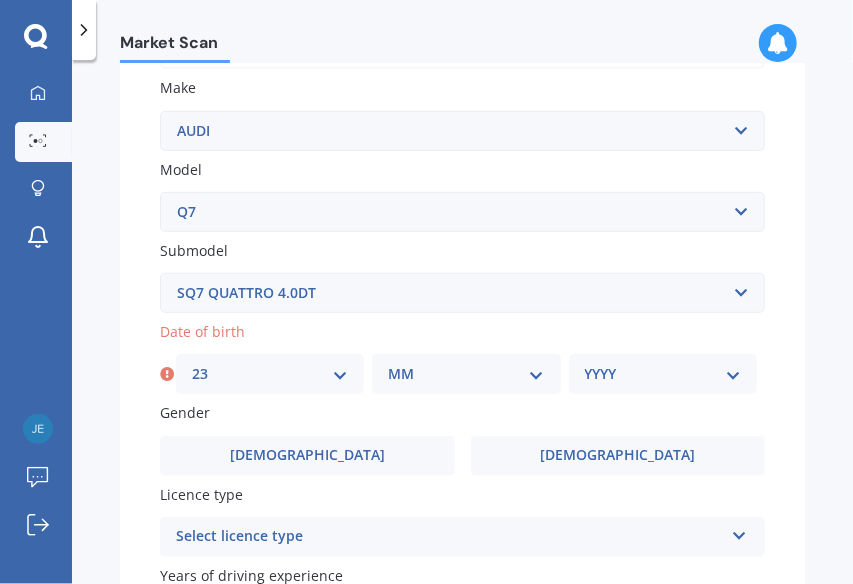 click on "DD 01 02 03 04 05 06 07 08 09 10 11 12 13 14 15 16 17 18 19 20 21 22 23 24 25 26 27 28 29 30 31" at bounding box center (270, 374) 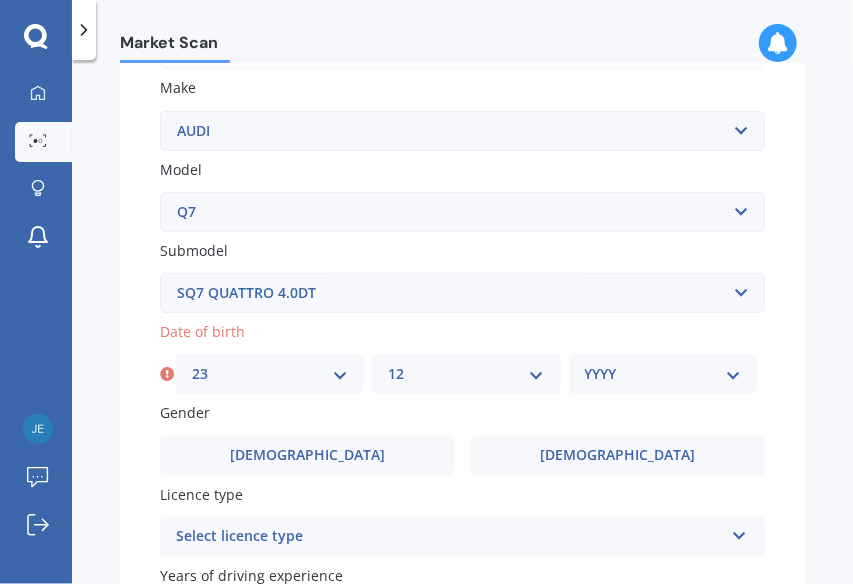 click on "MM 01 02 03 04 05 06 07 08 09 10 11 12" at bounding box center [466, 374] 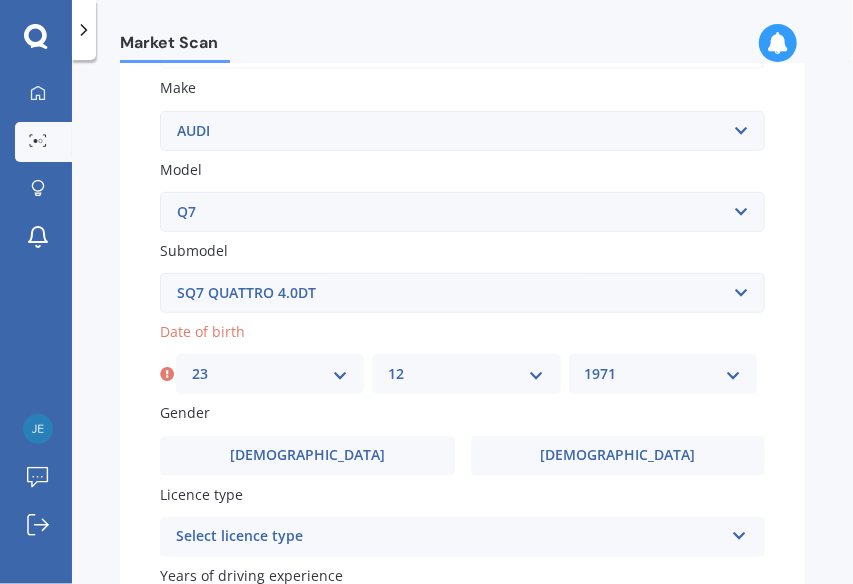 click on "YYYY 2025 2024 2023 2022 2021 2020 2019 2018 2017 2016 2015 2014 2013 2012 2011 2010 2009 2008 2007 2006 2005 2004 2003 2002 2001 2000 1999 1998 1997 1996 1995 1994 1993 1992 1991 1990 1989 1988 1987 1986 1985 1984 1983 1982 1981 1980 1979 1978 1977 1976 1975 1974 1973 1972 1971 1970 1969 1968 1967 1966 1965 1964 1963 1962 1961 1960 1959 1958 1957 1956 1955 1954 1953 1952 1951 1950 1949 1948 1947 1946 1945 1944 1943 1942 1941 1940 1939 1938 1937 1936 1935 1934 1933 1932 1931 1930 1929 1928 1927 1926" at bounding box center [663, 374] 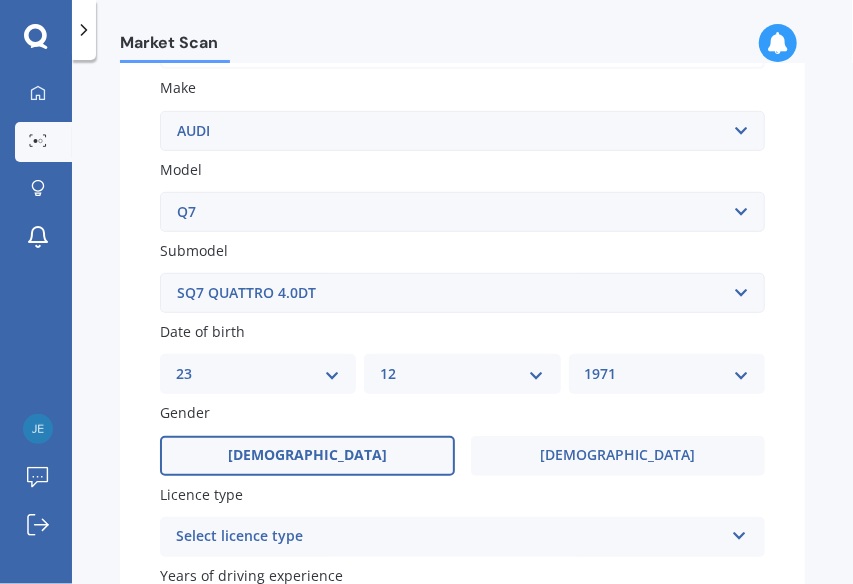 click on "[DEMOGRAPHIC_DATA]" at bounding box center (307, 455) 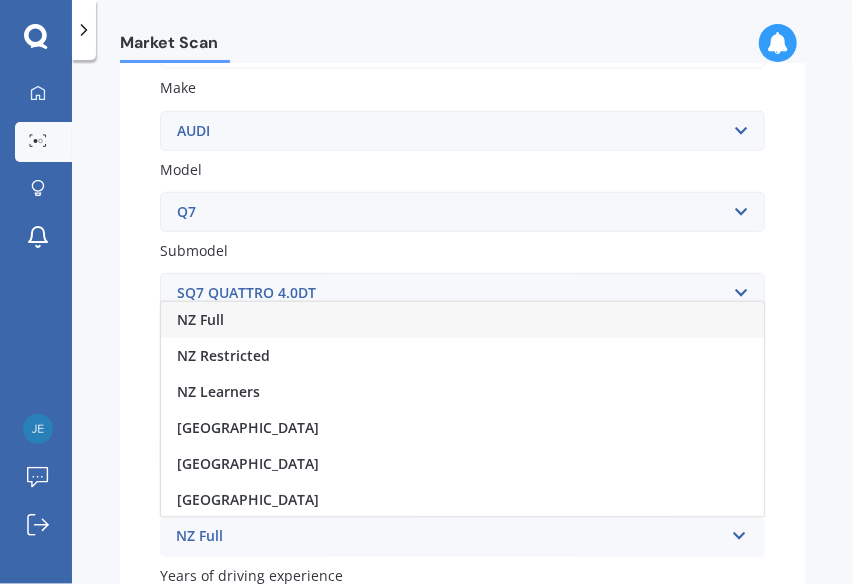 click on "NZ Full" at bounding box center [200, 319] 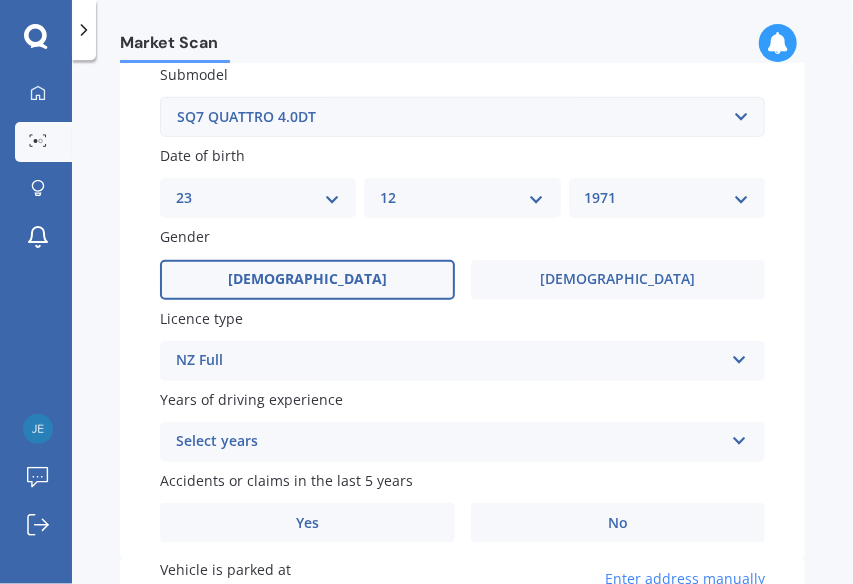 scroll, scrollTop: 543, scrollLeft: 0, axis: vertical 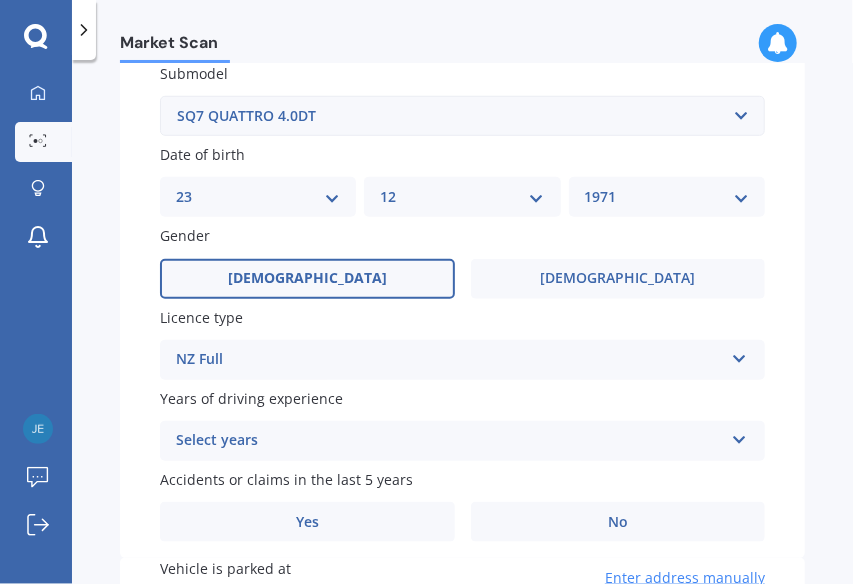 click at bounding box center [739, 436] 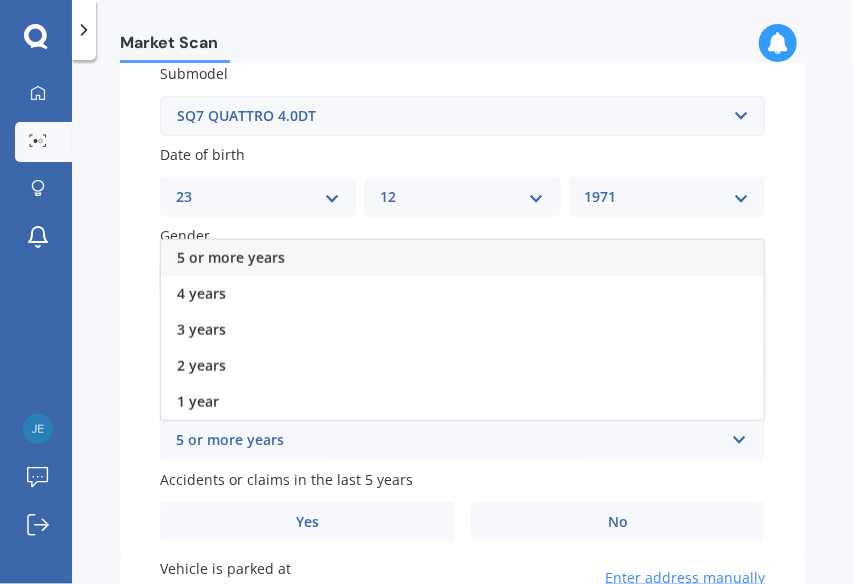click on "5 or more years" at bounding box center (231, 257) 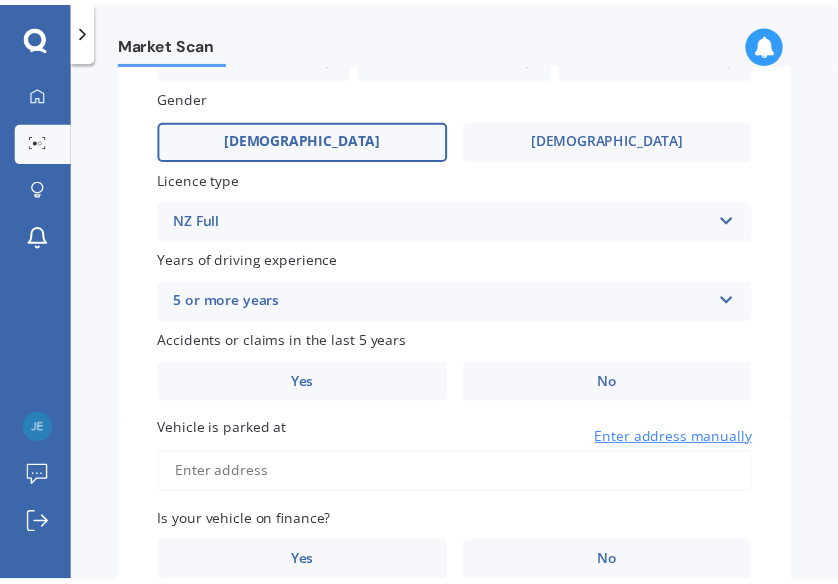 scroll, scrollTop: 684, scrollLeft: 0, axis: vertical 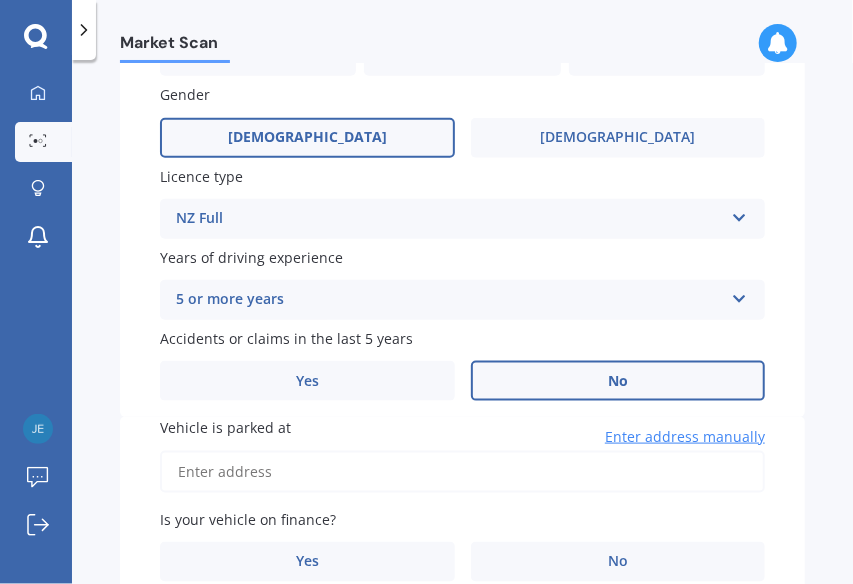 click on "No" at bounding box center (618, 381) 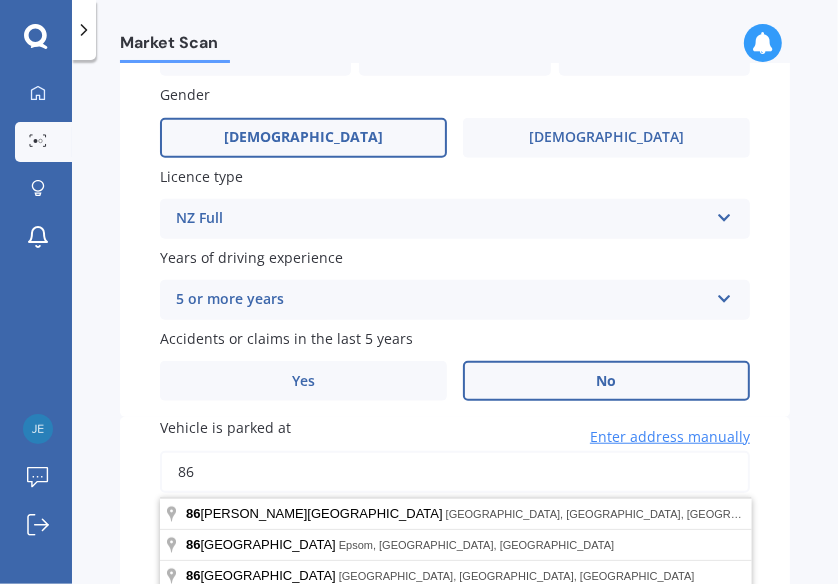 type on "[STREET_ADDRESS][PERSON_NAME]" 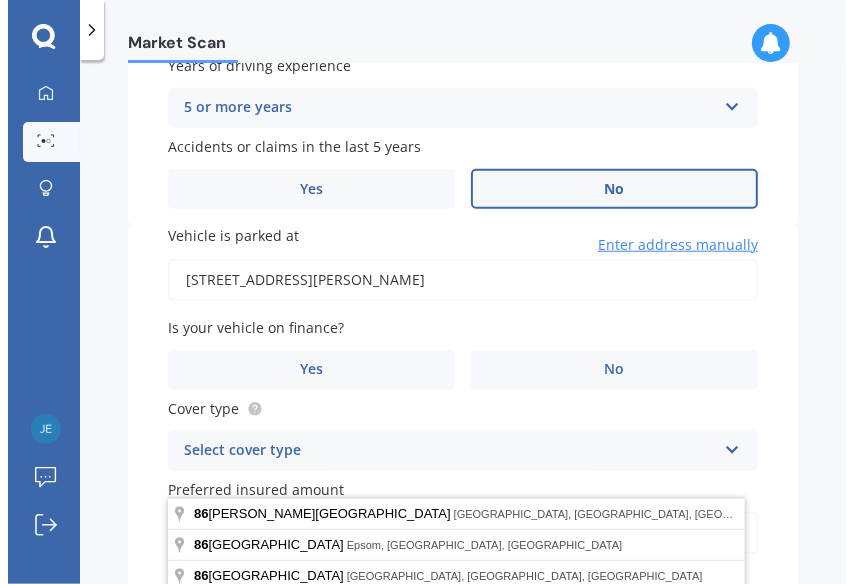 scroll, scrollTop: 905, scrollLeft: 0, axis: vertical 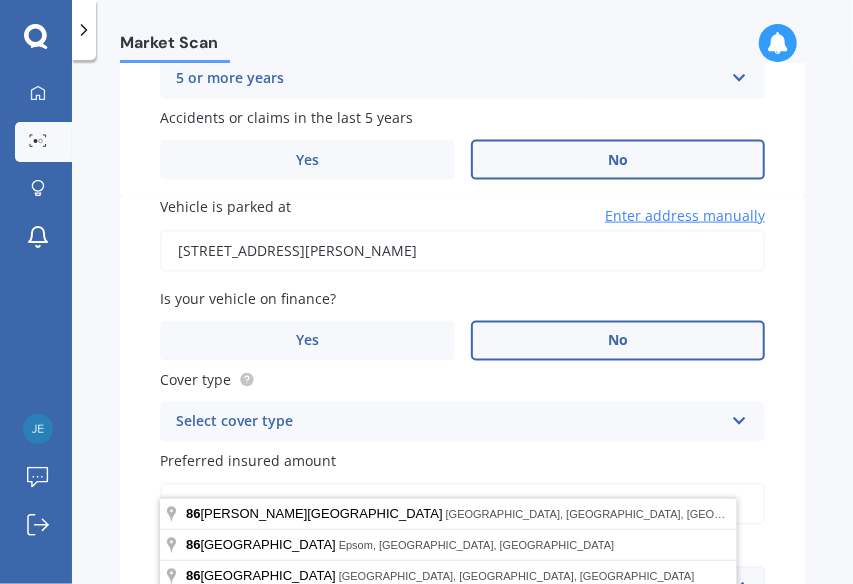 click on "No" at bounding box center (618, 341) 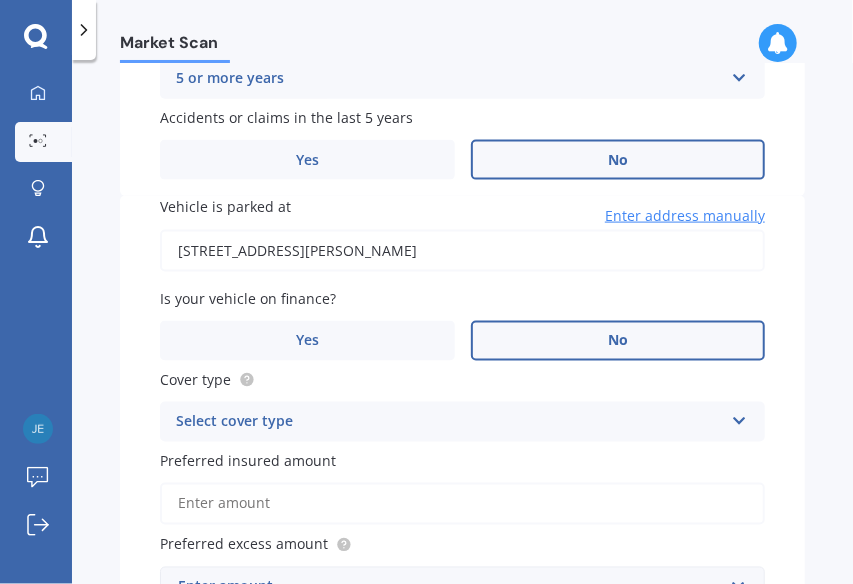 click on "Select cover type" at bounding box center [449, 422] 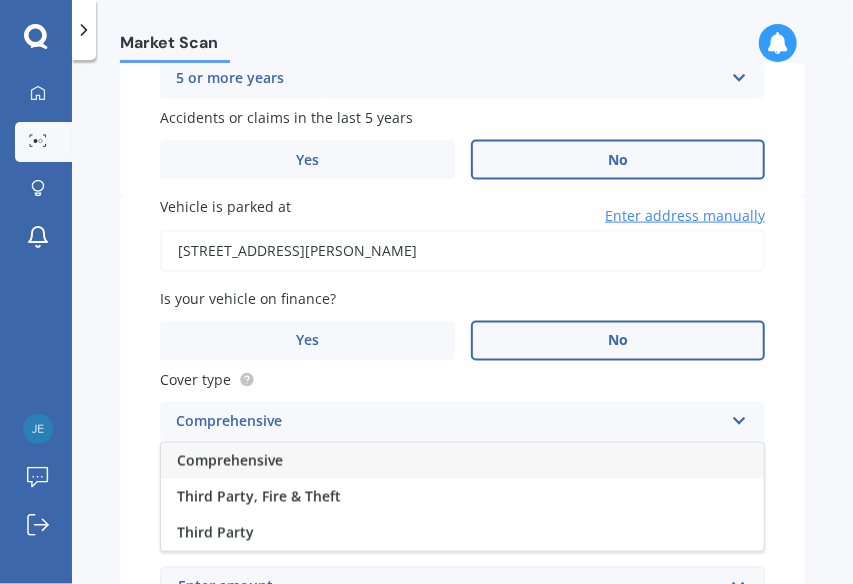 click on "Comprehensive" at bounding box center [462, 461] 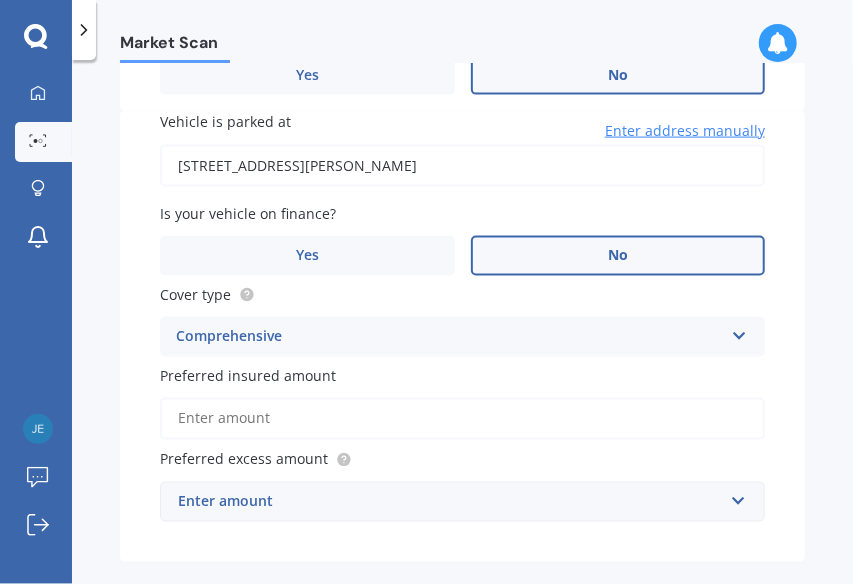 scroll, scrollTop: 1025, scrollLeft: 0, axis: vertical 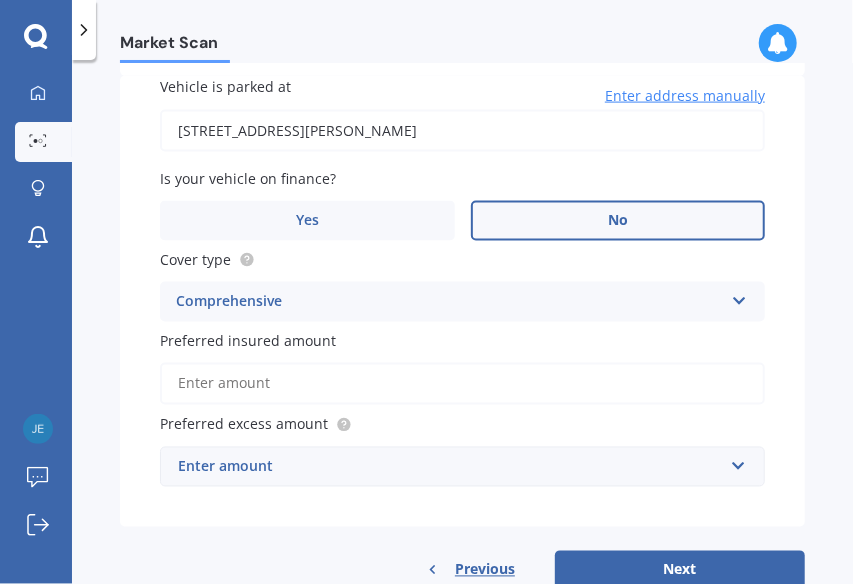 click on "Preferred insured amount" at bounding box center [462, 384] 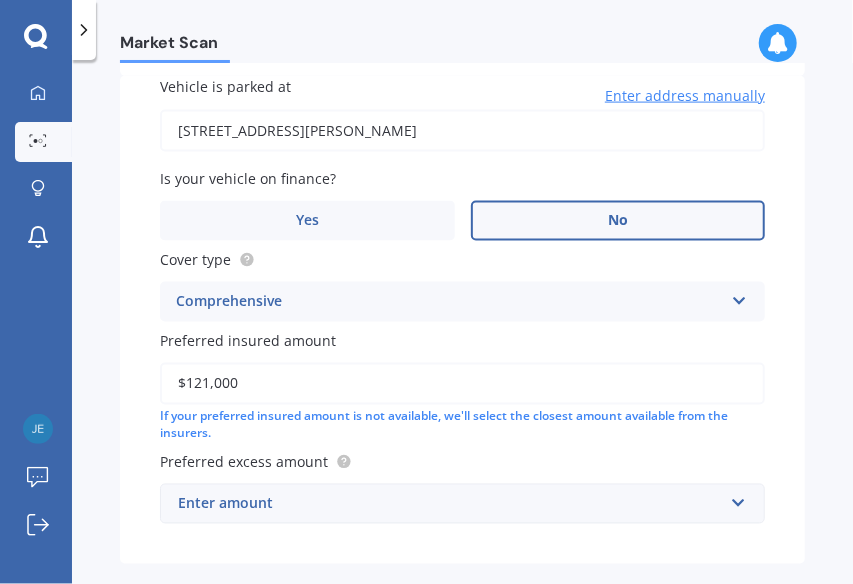 type on "$121,000" 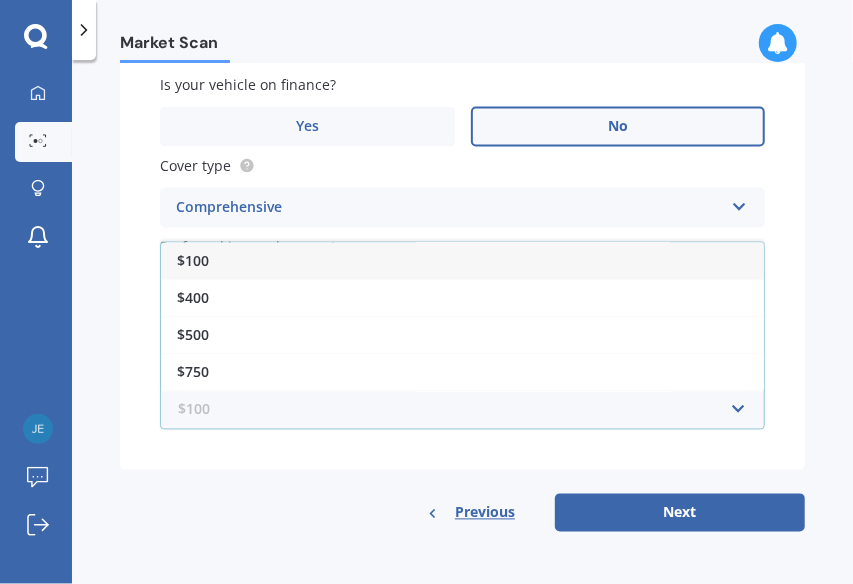 scroll, scrollTop: 1125, scrollLeft: 0, axis: vertical 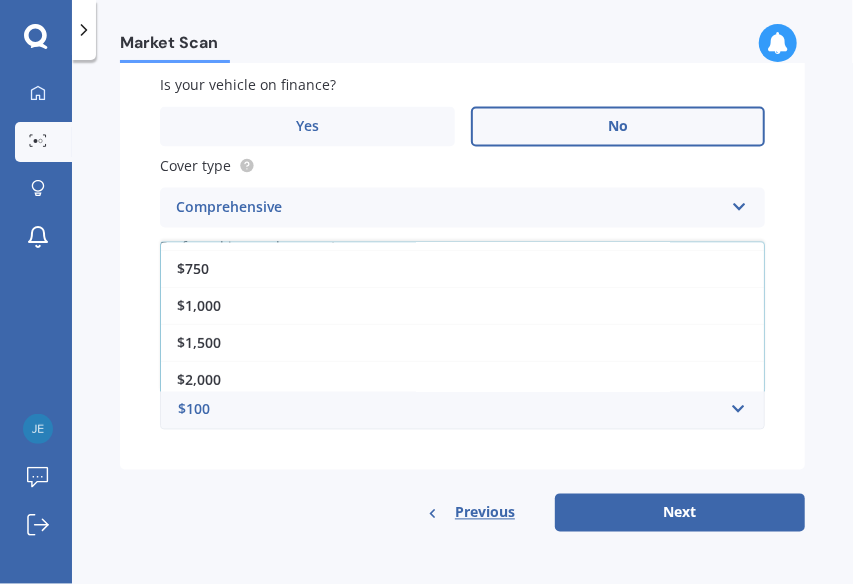 drag, startPoint x: 205, startPoint y: 297, endPoint x: 219, endPoint y: 307, distance: 17.20465 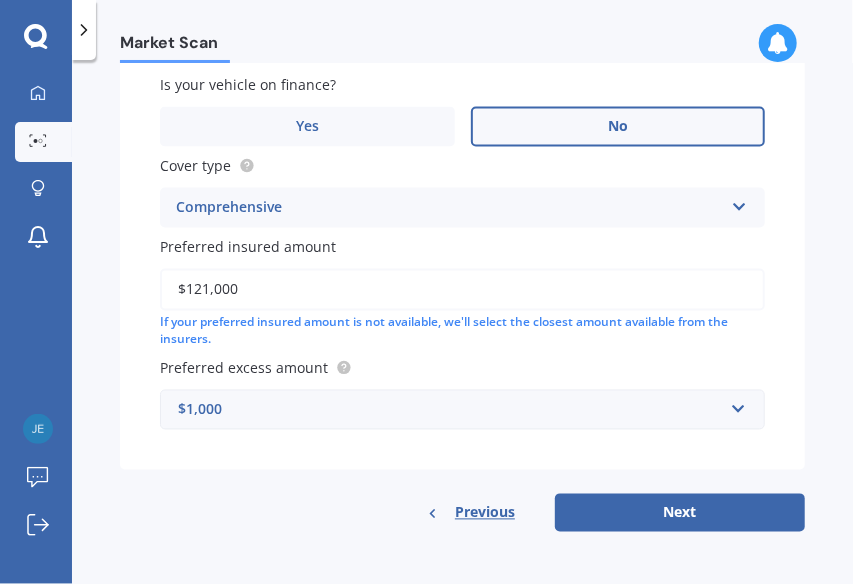 click on "Next" at bounding box center (680, 513) 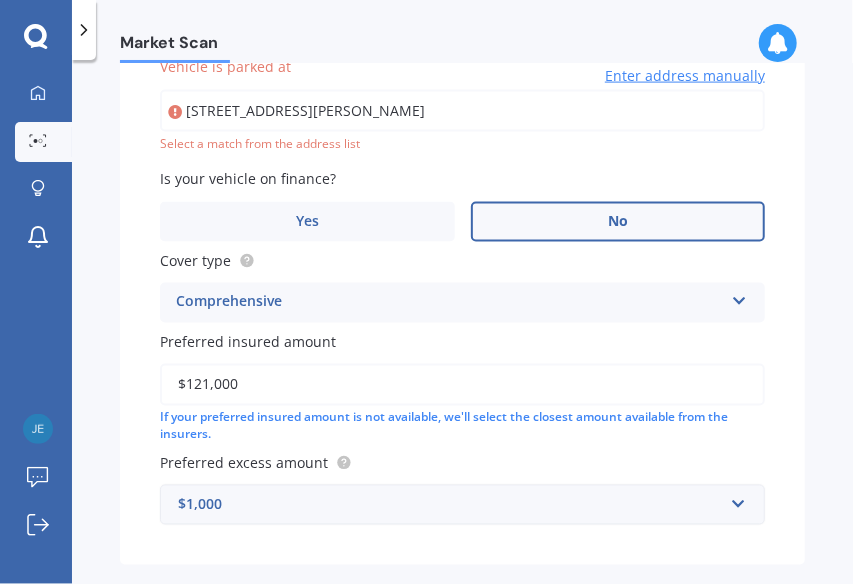 scroll, scrollTop: 1042, scrollLeft: 0, axis: vertical 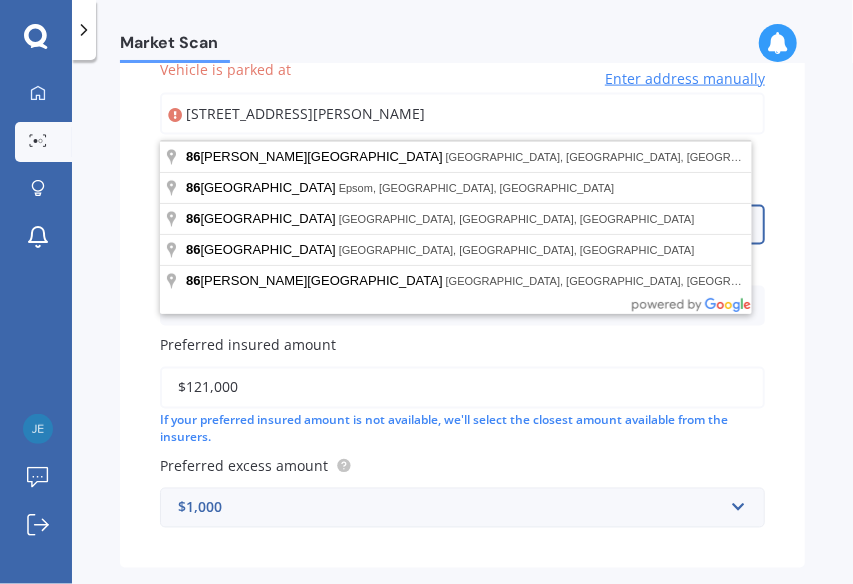 click on "[STREET_ADDRESS][PERSON_NAME]" at bounding box center [462, 114] 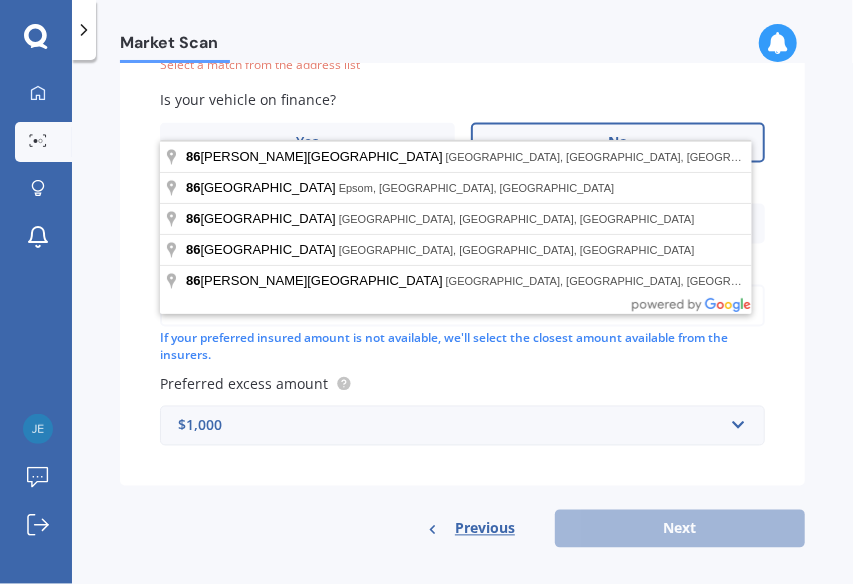 scroll, scrollTop: 1146, scrollLeft: 0, axis: vertical 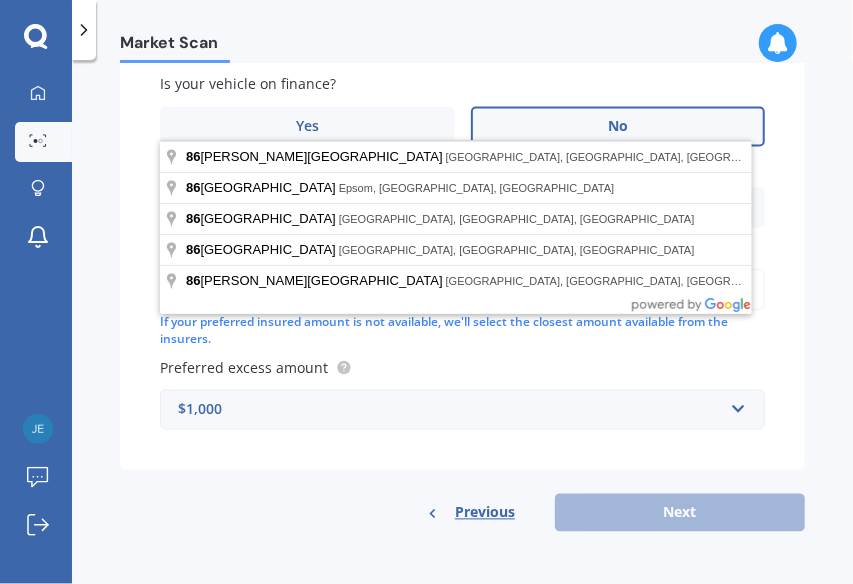 click on "Previous Next" at bounding box center (462, 513) 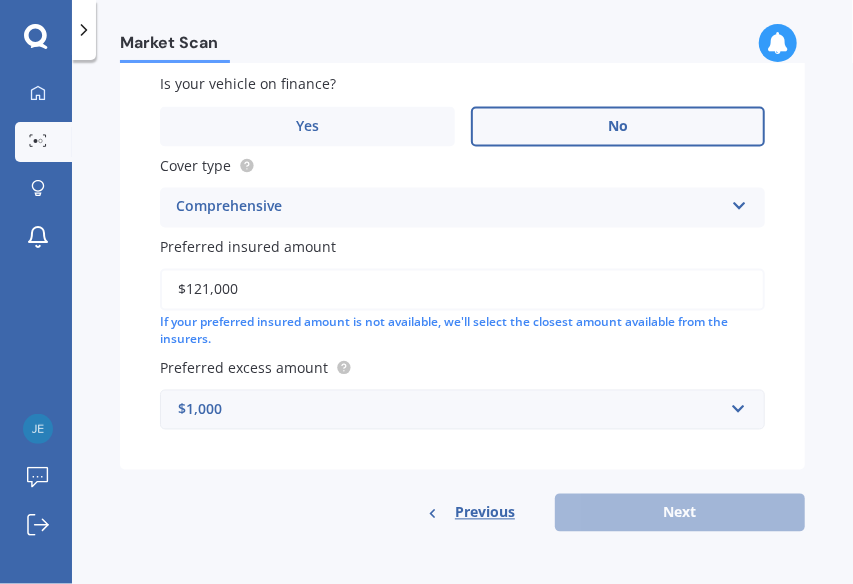 click on "Previous Next" at bounding box center [462, 513] 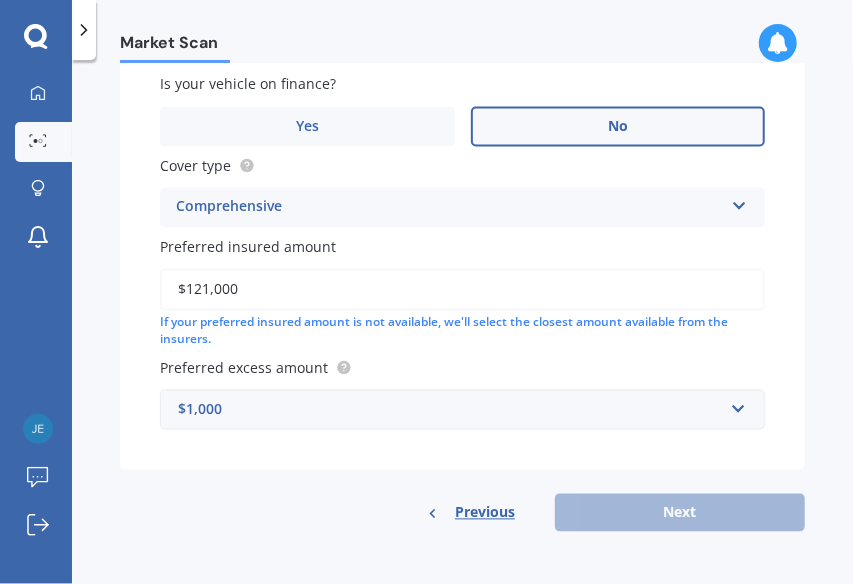 scroll, scrollTop: 1142, scrollLeft: 0, axis: vertical 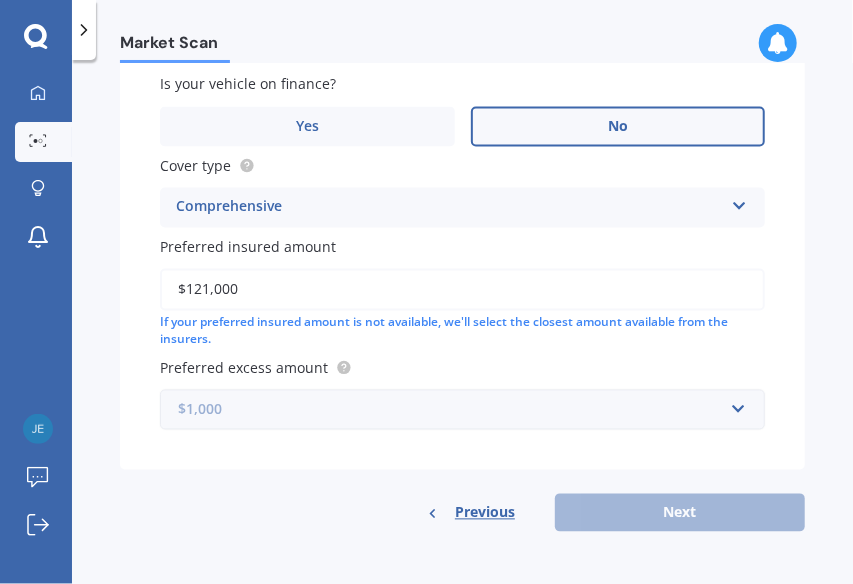 click at bounding box center (455, 410) 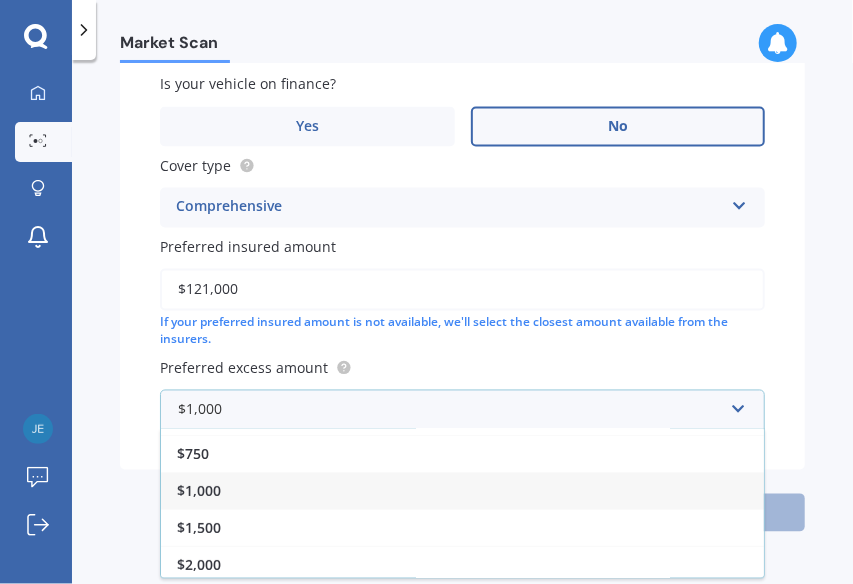 click on "$1,000" at bounding box center [199, 491] 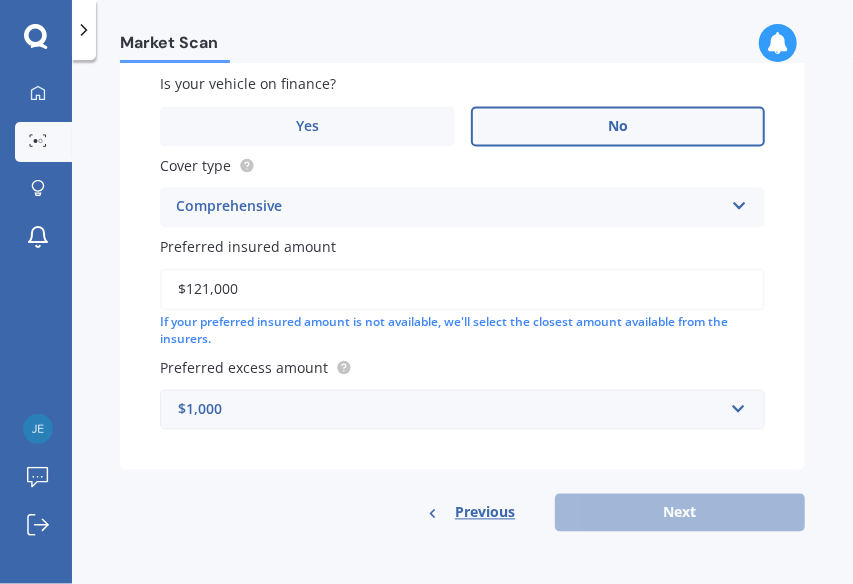 click on "$1,000" at bounding box center (450, 410) 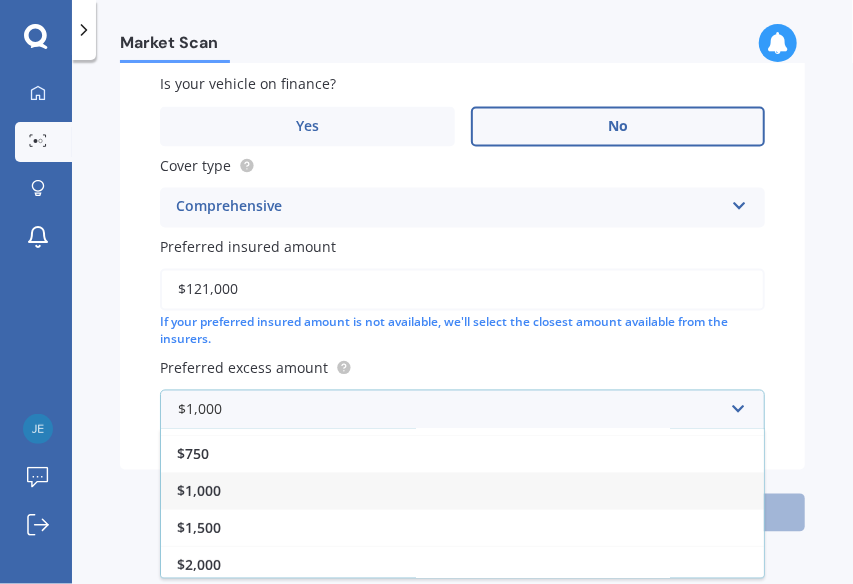 click on "$1,000" at bounding box center [199, 491] 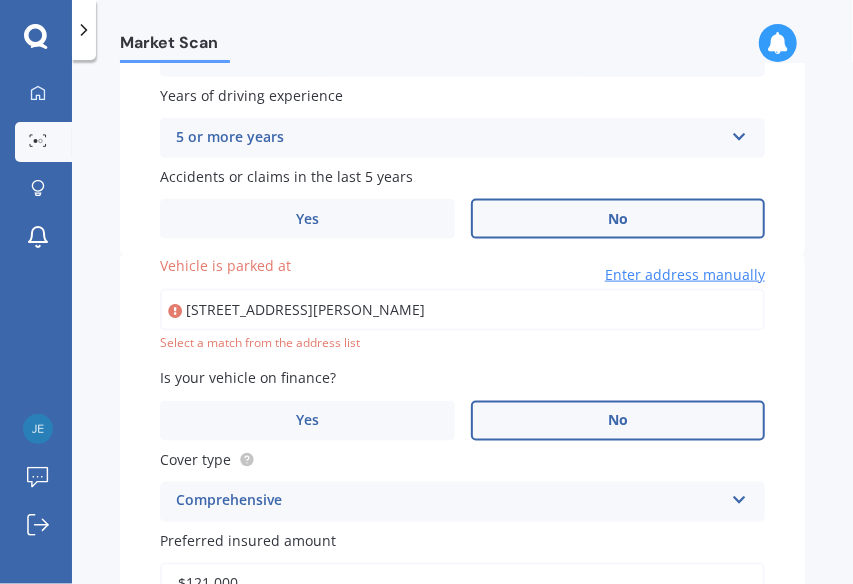 scroll, scrollTop: 828, scrollLeft: 0, axis: vertical 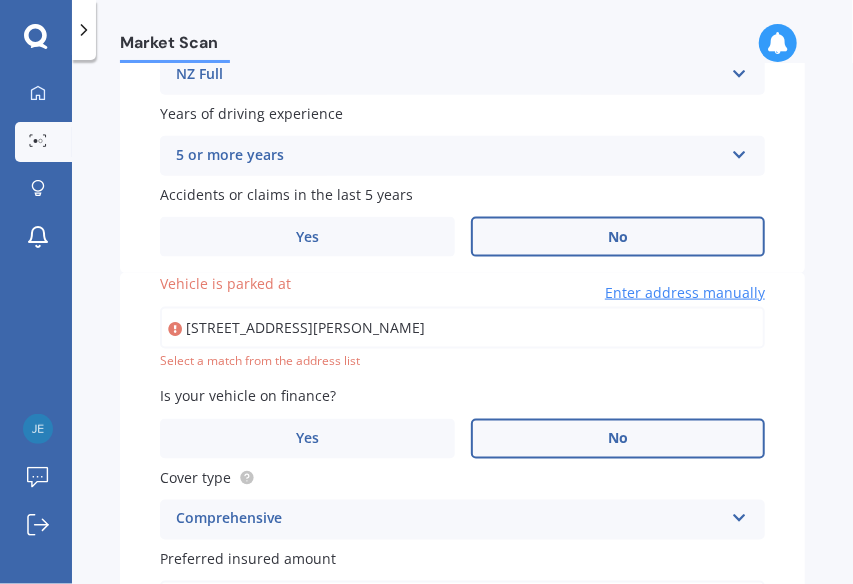 click on "Select a match from the address list" at bounding box center (462, 361) 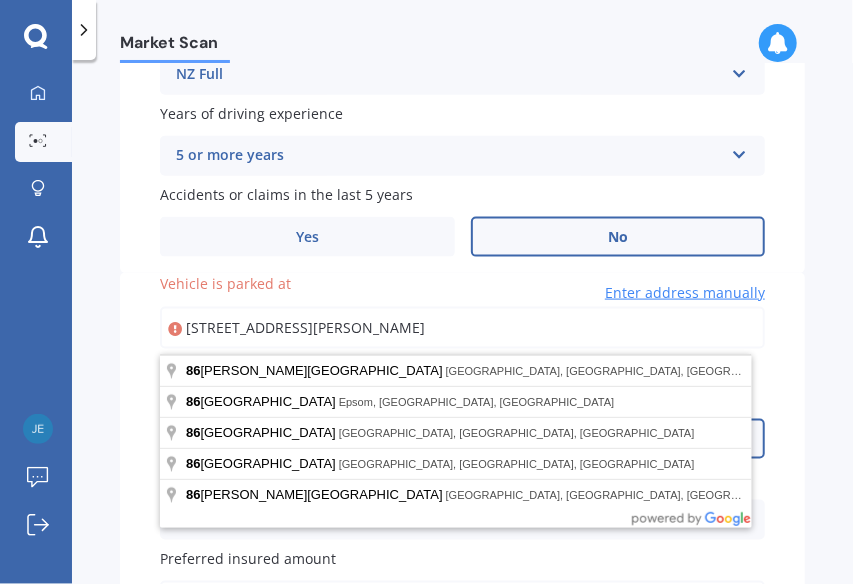click on "[STREET_ADDRESS][PERSON_NAME]" at bounding box center [462, 328] 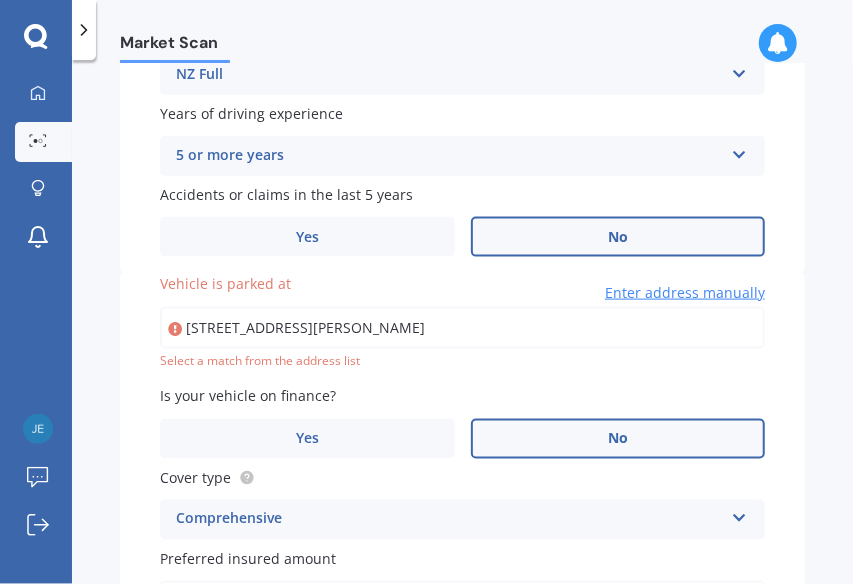 type on "[STREET_ADDRESS][PERSON_NAME]" 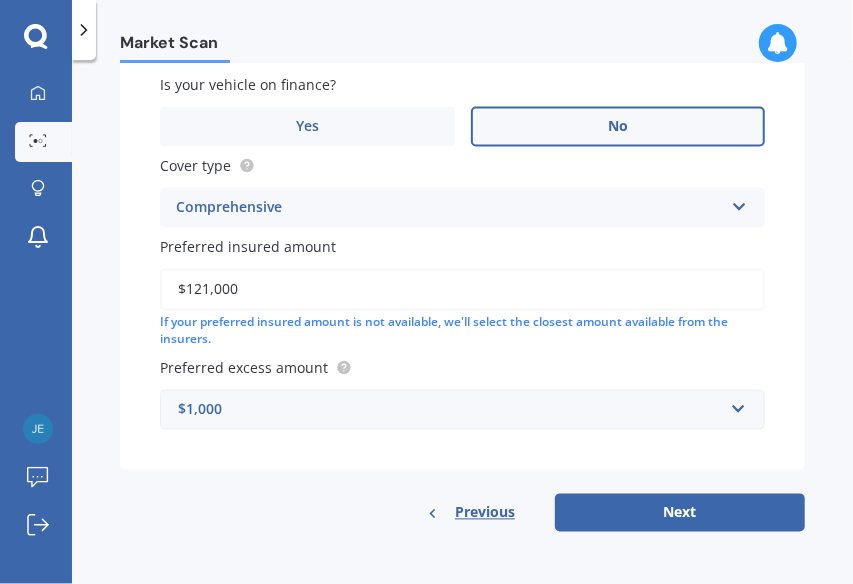 scroll, scrollTop: 1125, scrollLeft: 0, axis: vertical 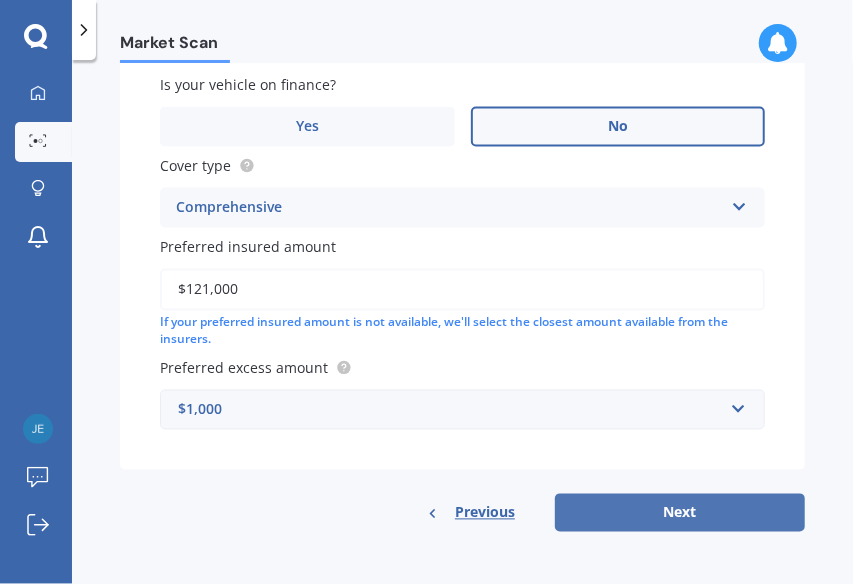 click on "Next" at bounding box center (680, 513) 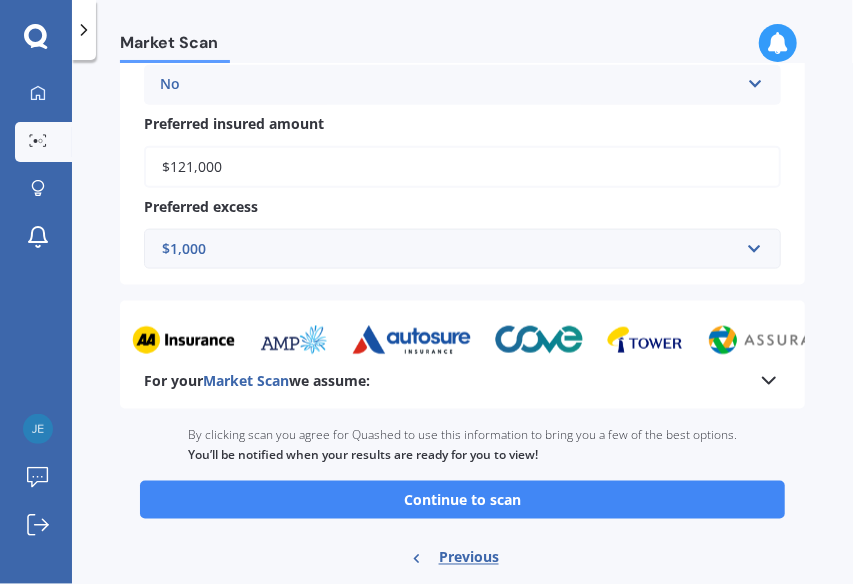 scroll, scrollTop: 897, scrollLeft: 0, axis: vertical 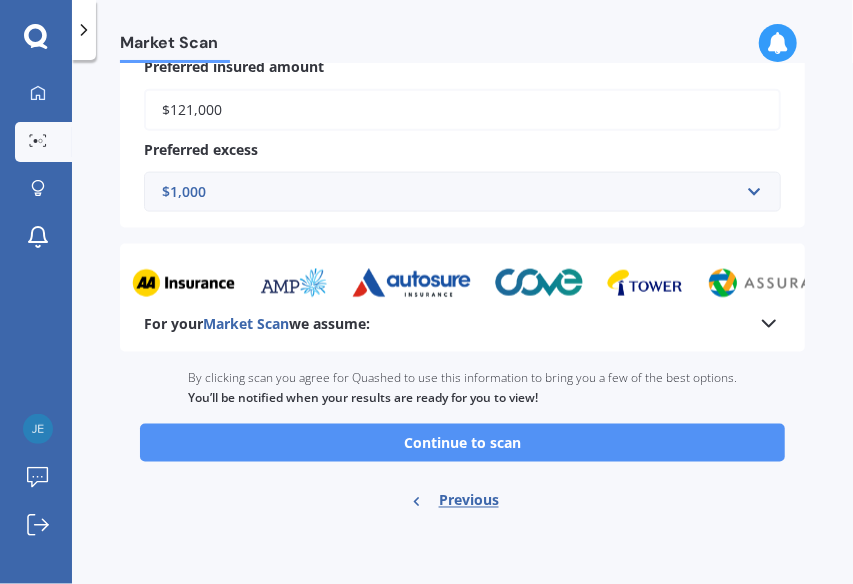 click on "Continue to scan" at bounding box center (462, 443) 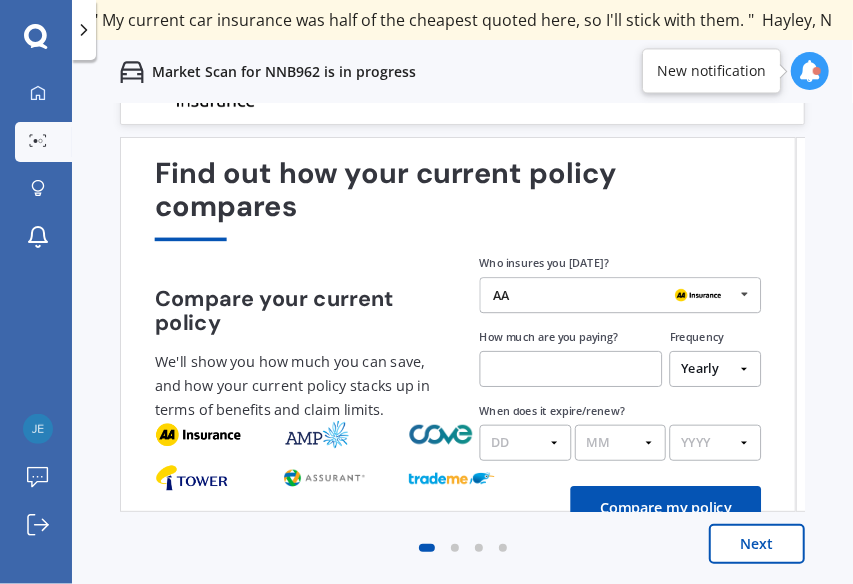 scroll, scrollTop: 0, scrollLeft: 0, axis: both 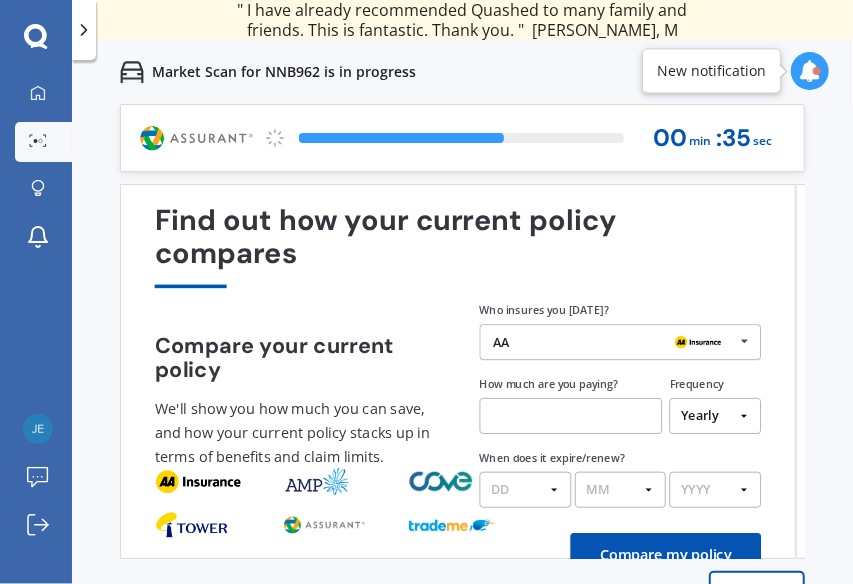 click at bounding box center (744, 341) 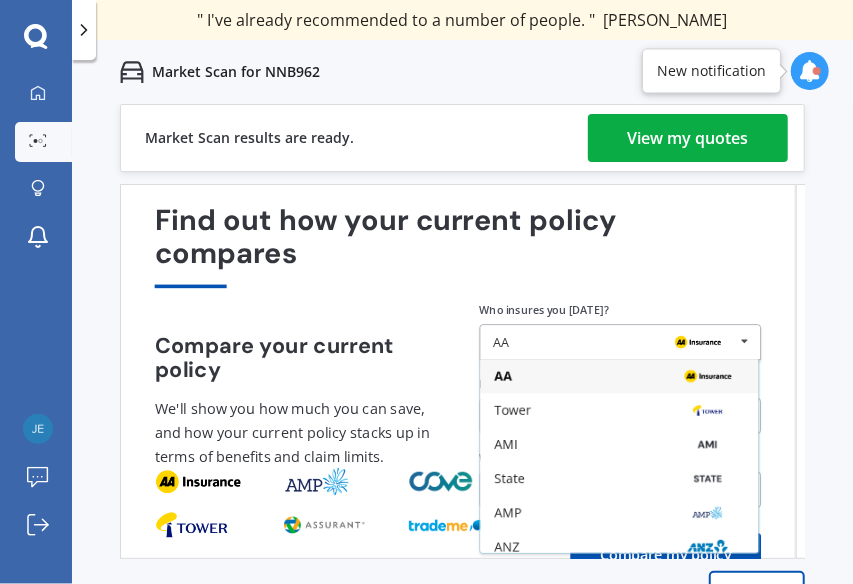 click on "View my quotes" at bounding box center (688, 138) 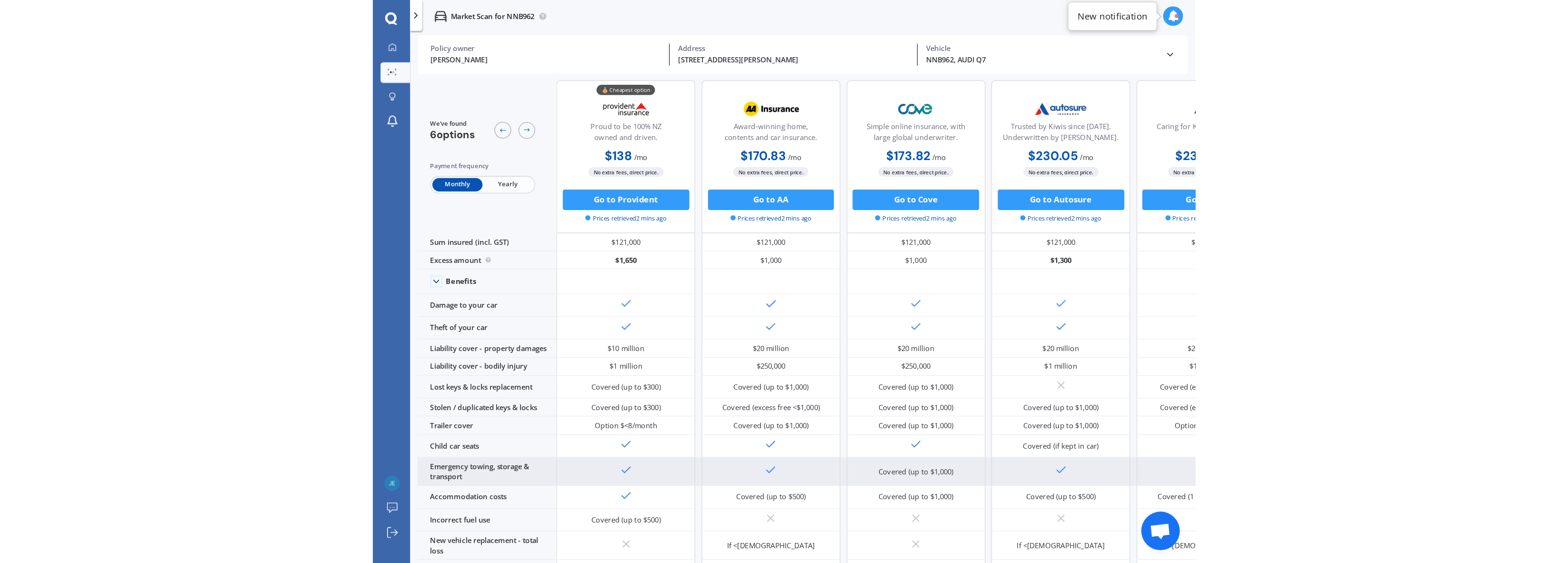 scroll, scrollTop: 0, scrollLeft: 0, axis: both 